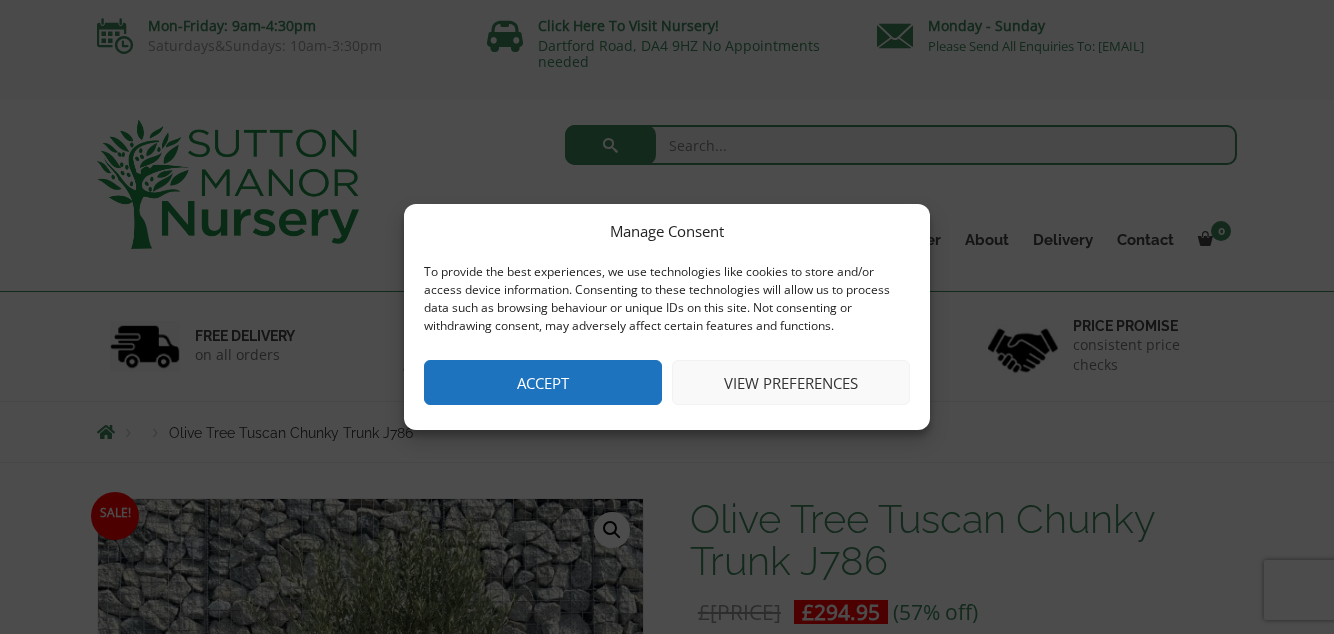 scroll, scrollTop: 0, scrollLeft: 0, axis: both 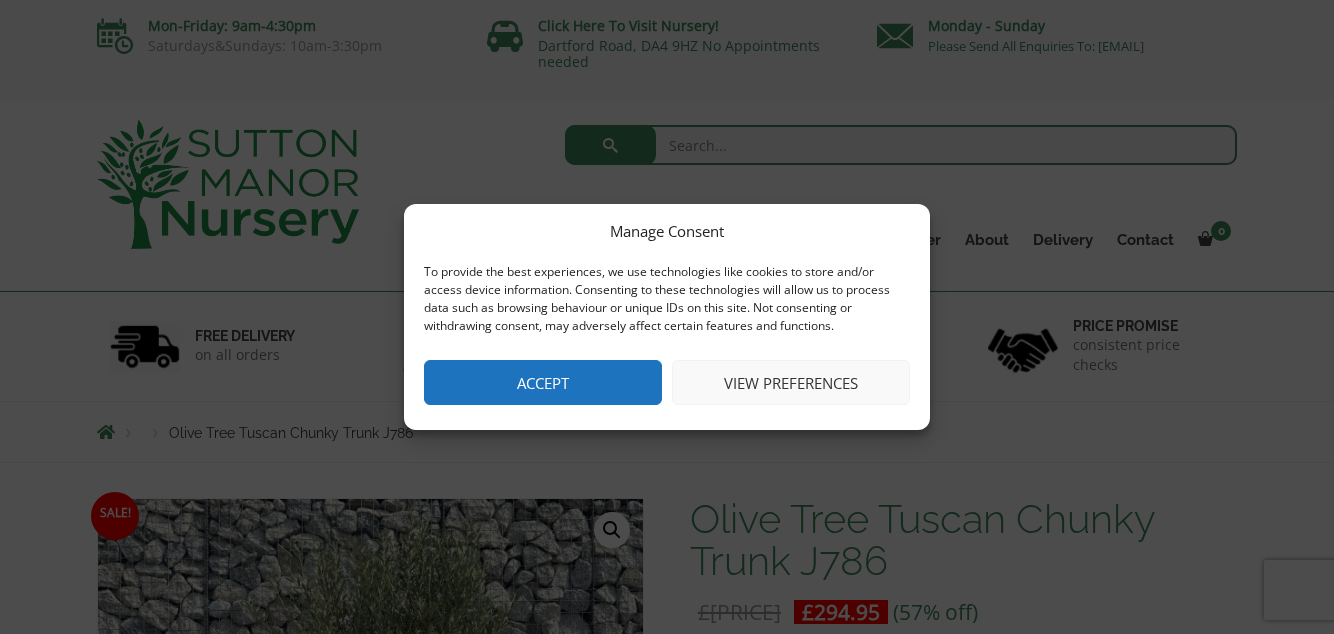 click on "View preferences" at bounding box center (791, 382) 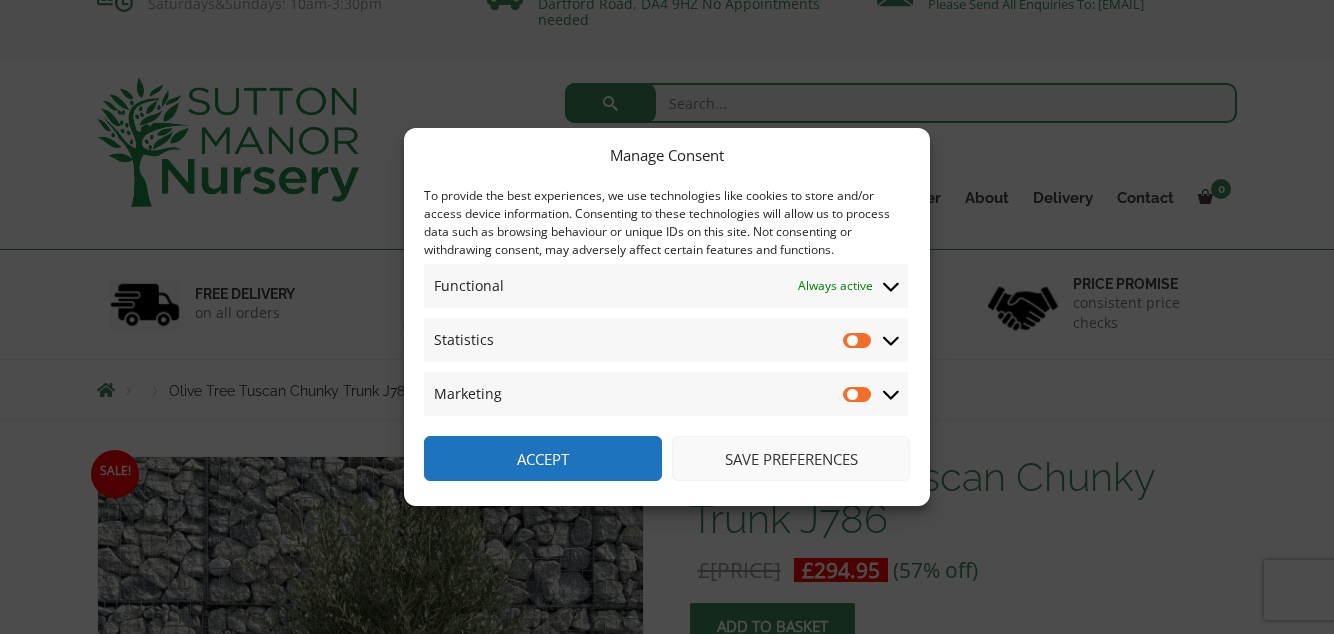 scroll, scrollTop: 44, scrollLeft: 0, axis: vertical 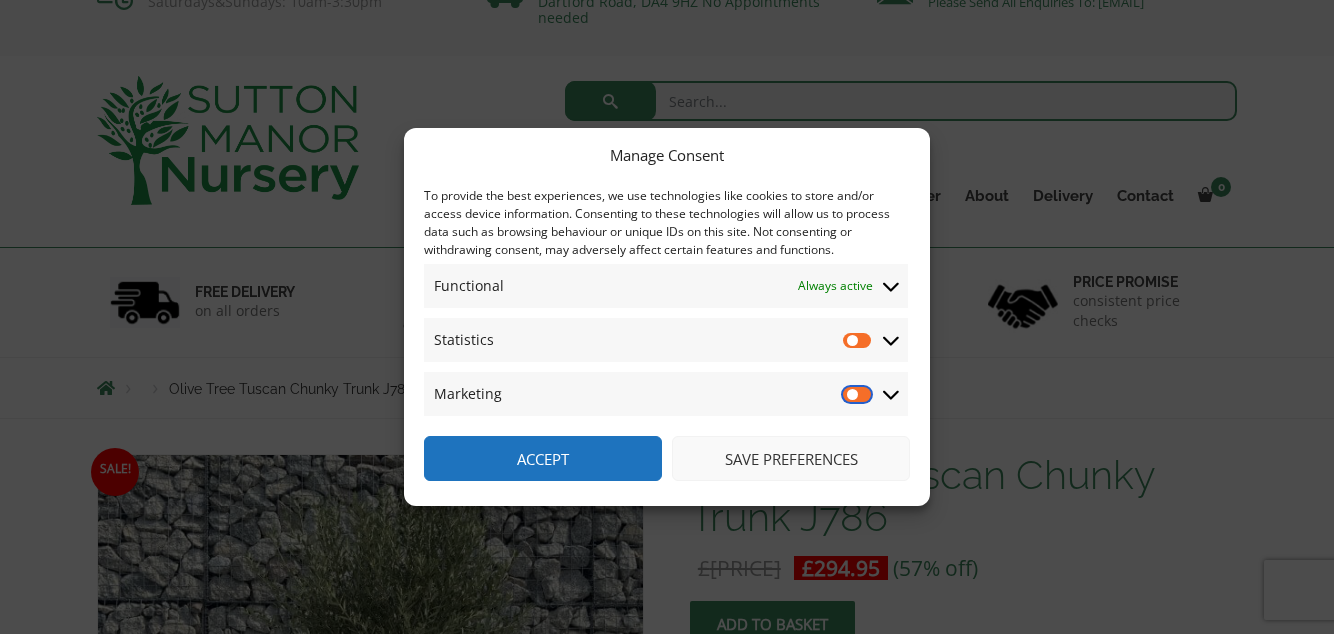 click on "Marketing" at bounding box center [858, 394] 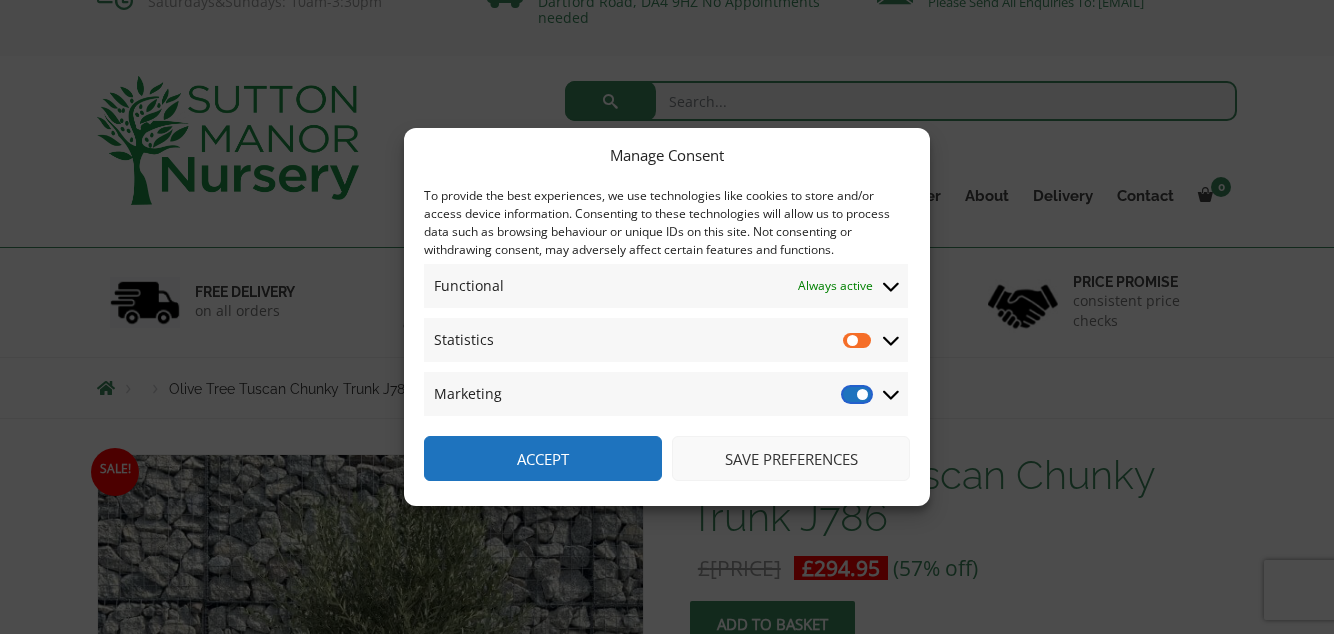 click on "Marketing" at bounding box center [858, 394] 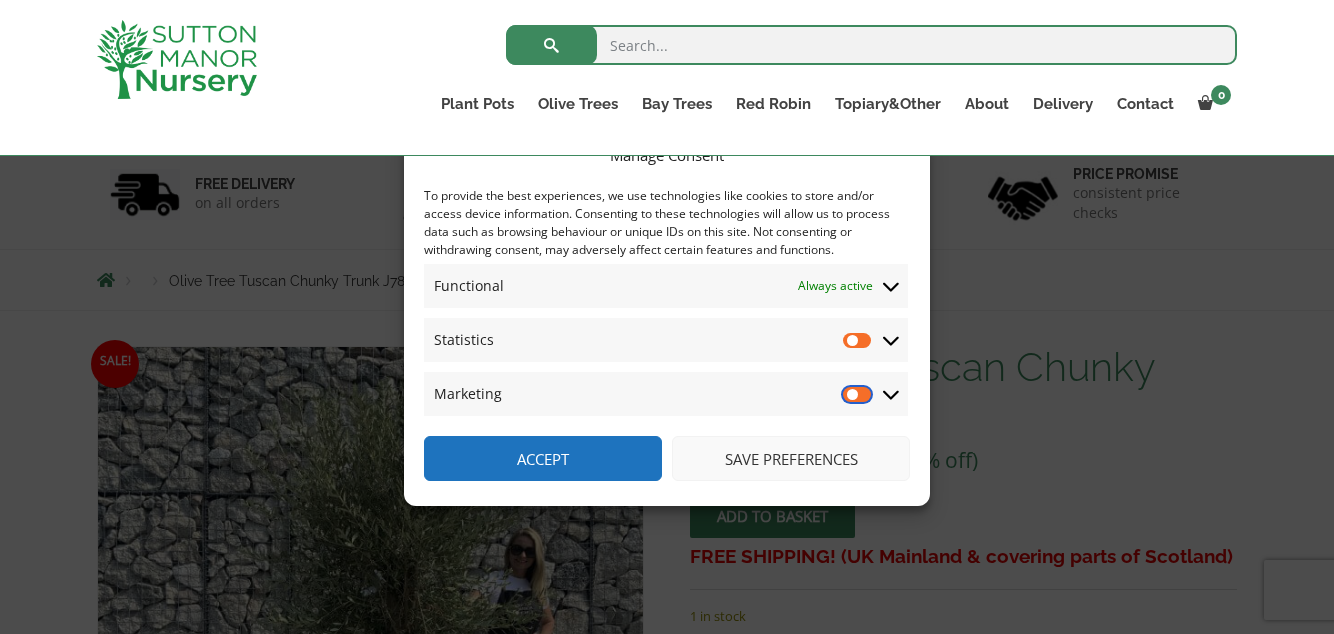 scroll, scrollTop: 118, scrollLeft: 0, axis: vertical 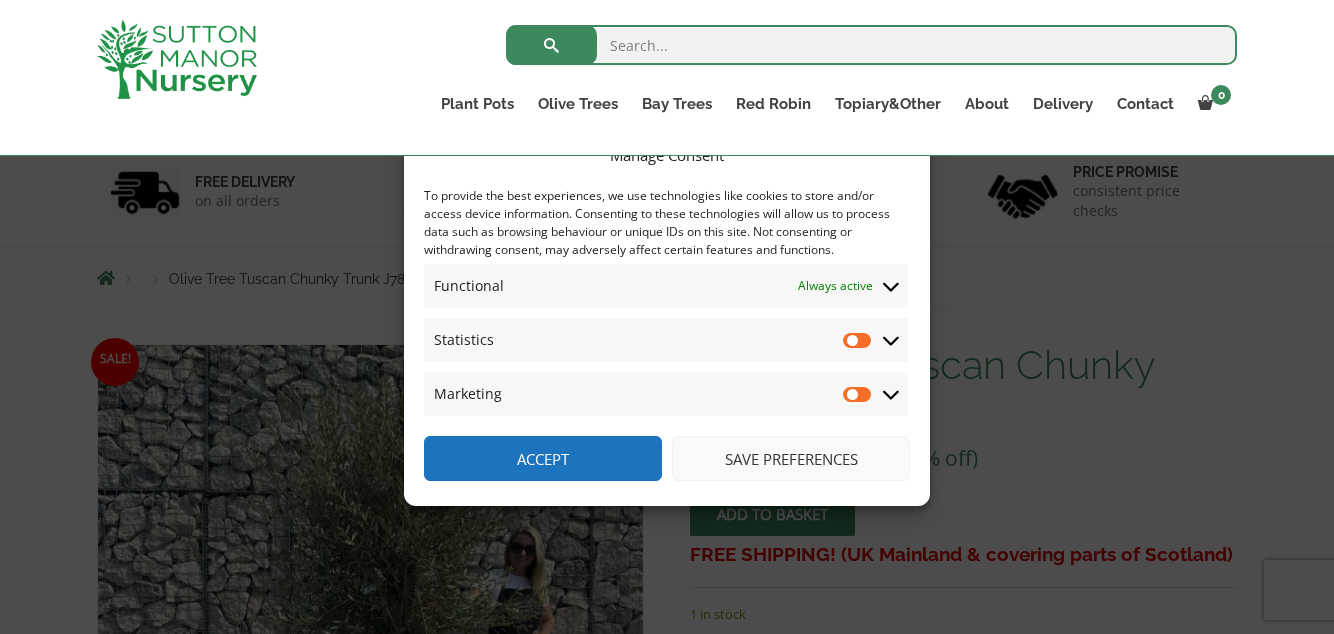 click on "Save preferences" at bounding box center [791, 458] 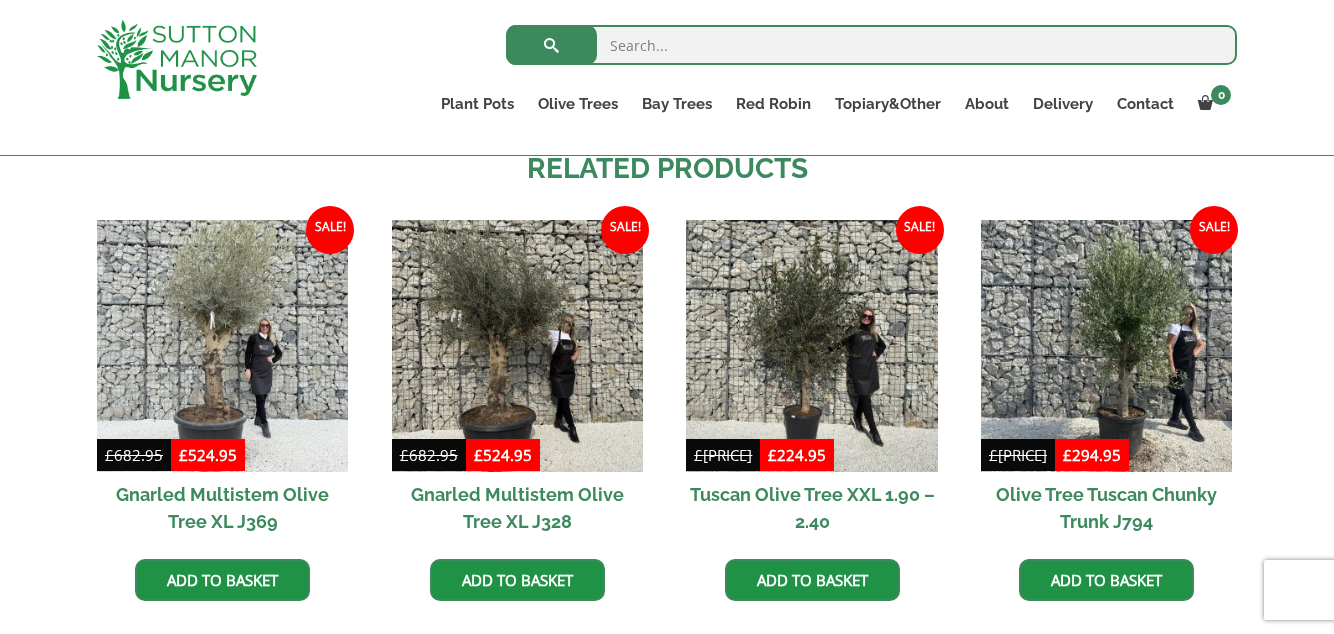 scroll, scrollTop: 1918, scrollLeft: 0, axis: vertical 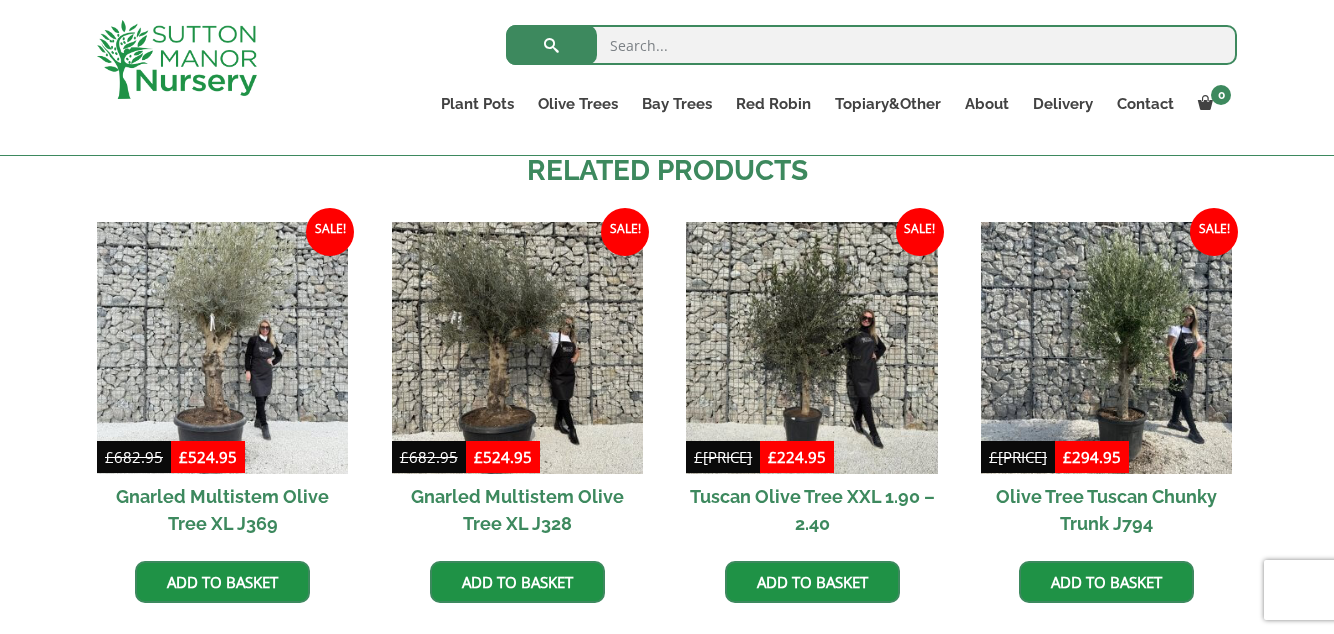 click at bounding box center [222, 347] 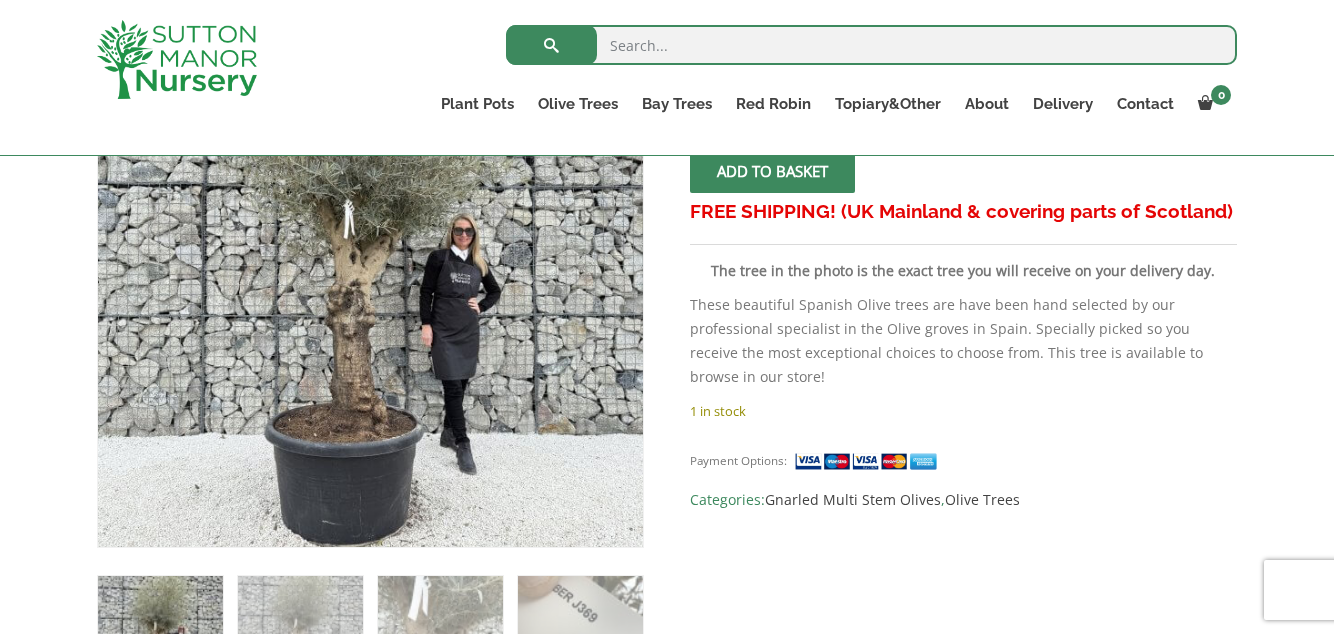 scroll, scrollTop: 474, scrollLeft: 0, axis: vertical 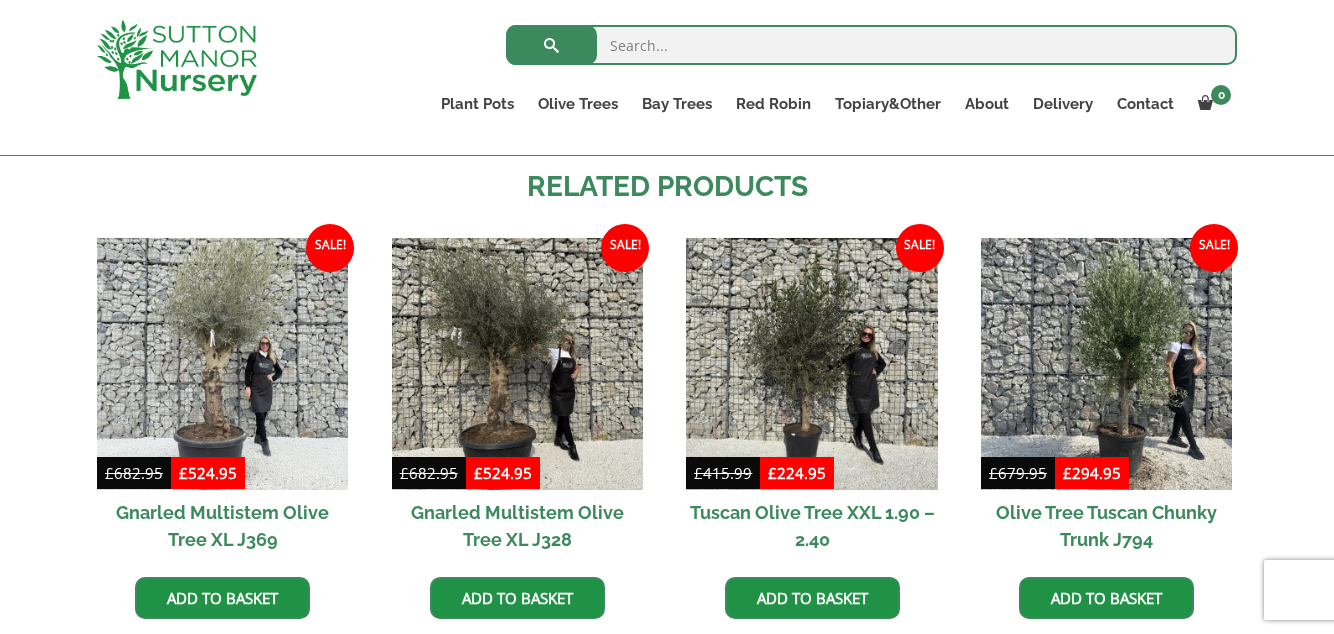 click at bounding box center (811, 363) 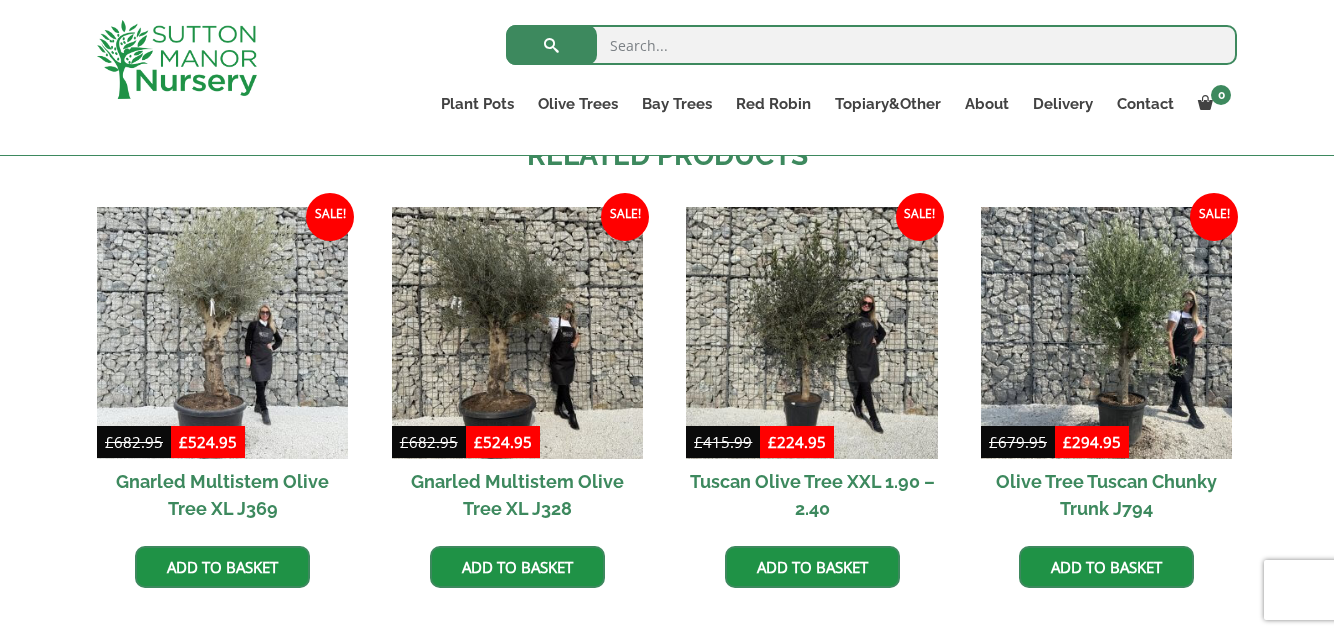 scroll, scrollTop: 1996, scrollLeft: 0, axis: vertical 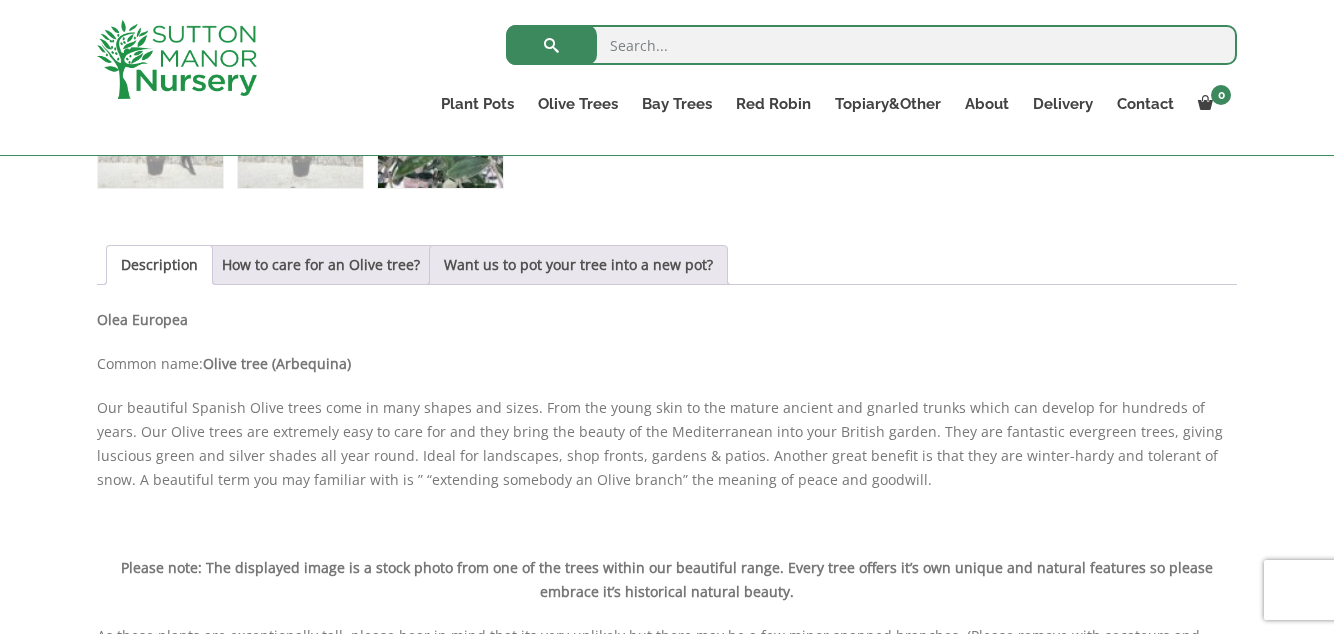 click on "Want us to pot your tree into a new pot?" at bounding box center [578, 265] 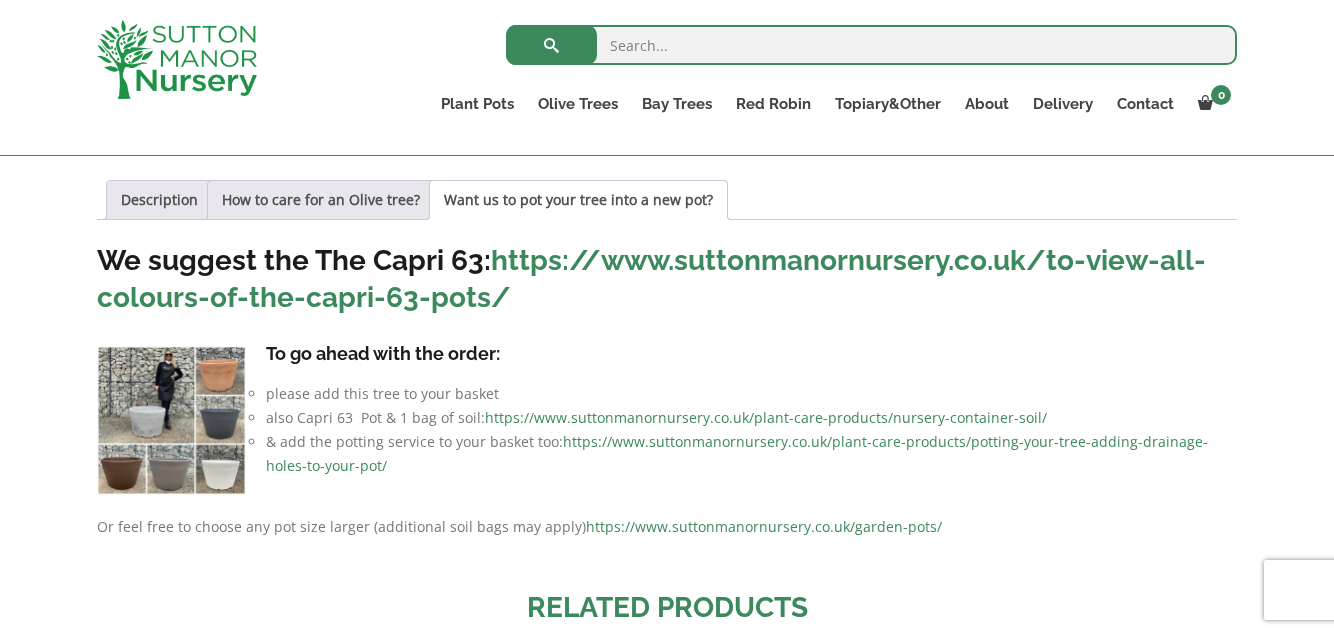 scroll, scrollTop: 1038, scrollLeft: 0, axis: vertical 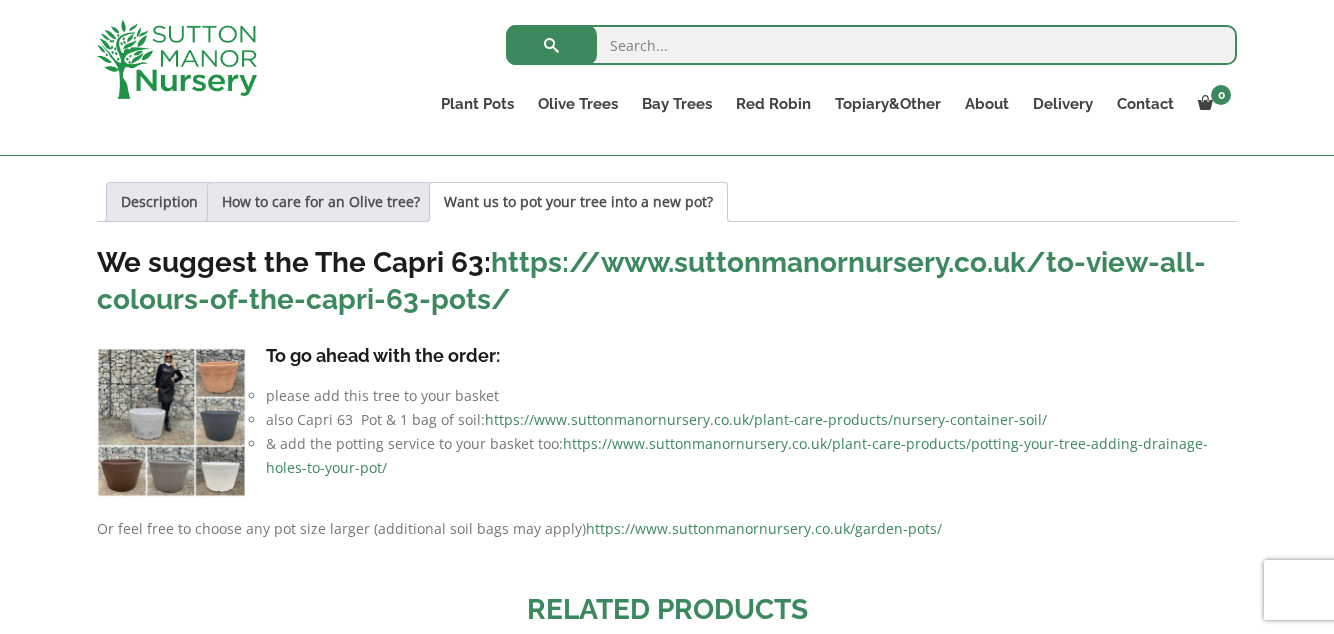 click at bounding box center (171, 422) 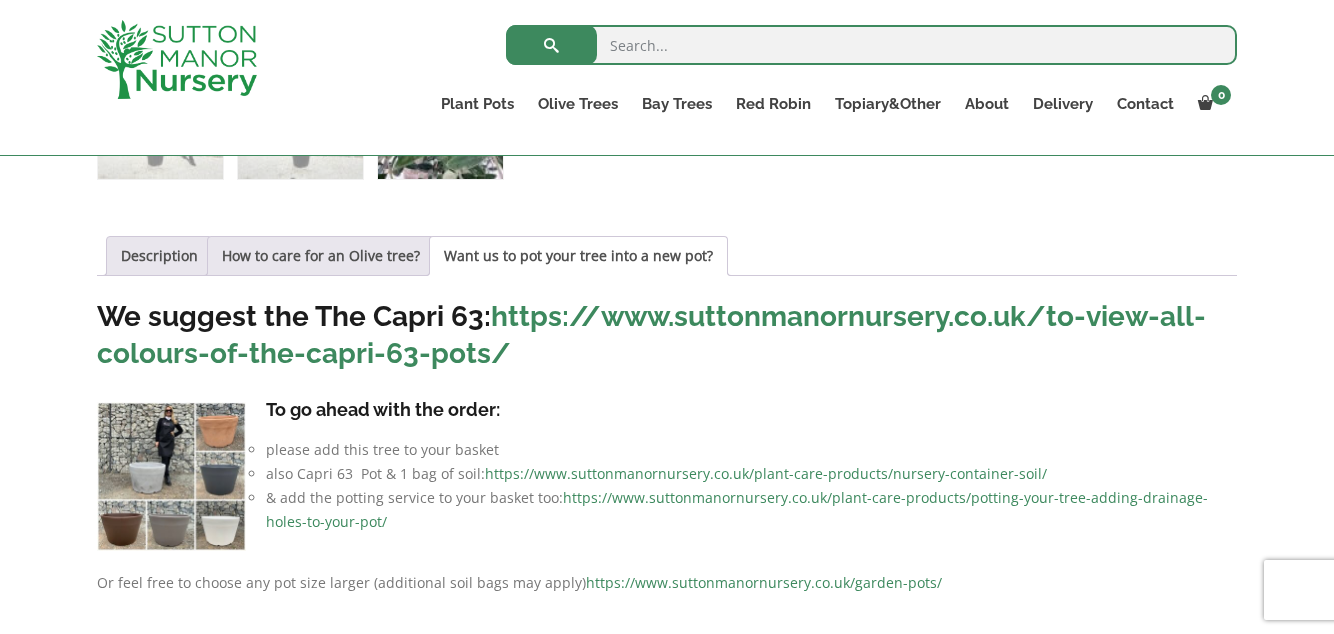 scroll, scrollTop: 981, scrollLeft: 0, axis: vertical 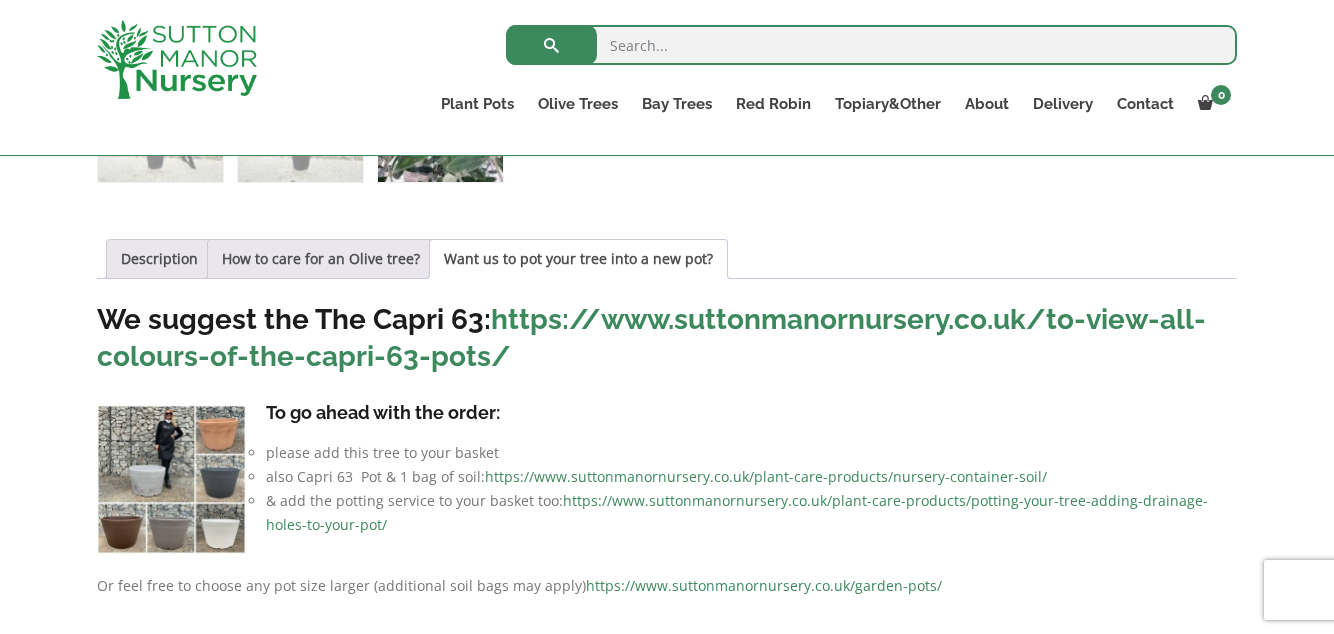 click on "Resin Bonded Pots
The Milan Pots
The Capri Pots
The Brunello Pots
The Venice Cube Pots
The Barolo Pots
The Rome Bowl
The Olive Jar
The Sicilian Pots
The Mediterranean Pots
The San Marino Pots
The Tuscany Fruit Pots
The Pompei Pots
The Florence Oval Pot
The Alfresco Pots
100% Italian Terracotta
Shallow Bowl Grande
Rolled Rim Classico
Cylinders Traditionals
Squares And Troughs
Jars And Urns
The Atlantis Pots
The Old Stone Pots
The Iron Stone Pots
Fibre Clay Pots
Vietnamese Pots" at bounding box center (0, 0) 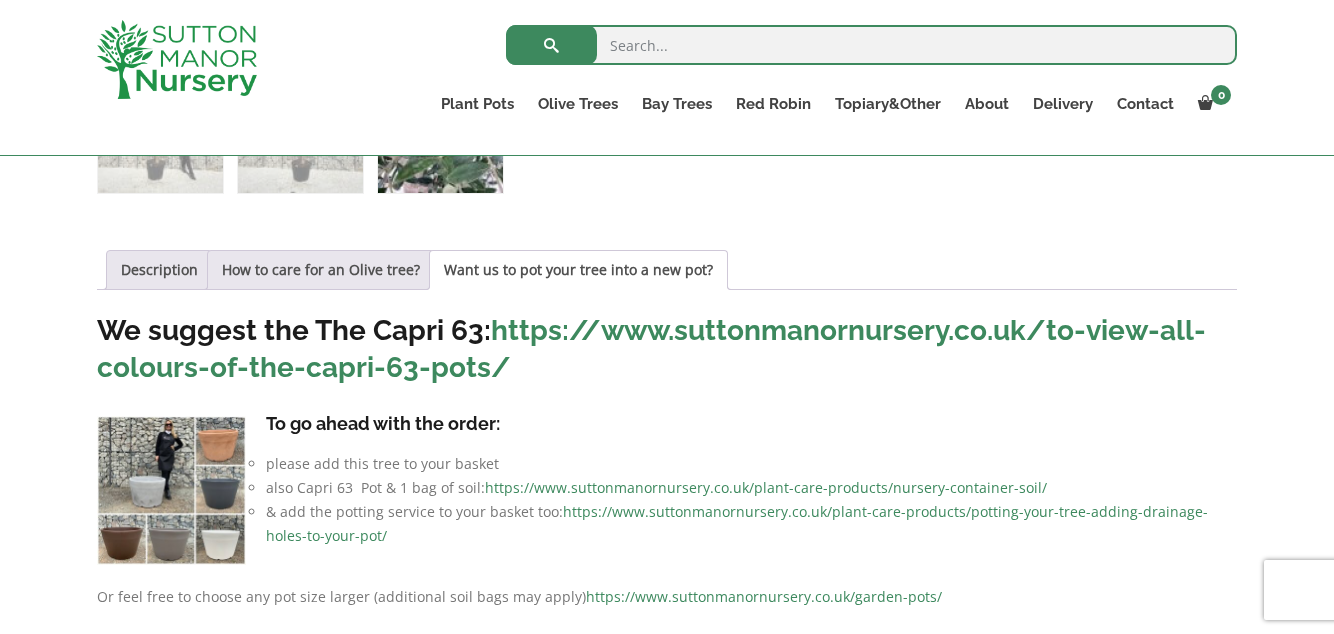 scroll, scrollTop: 966, scrollLeft: 0, axis: vertical 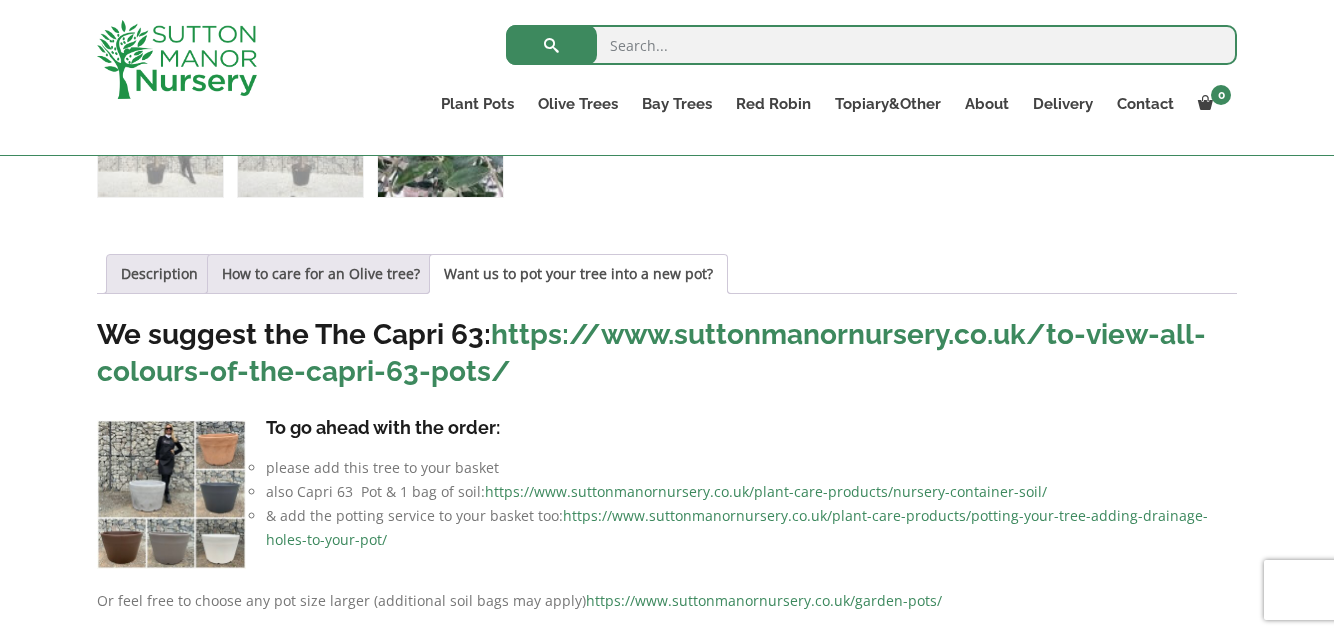 click on "100% Italian Terracotta" at bounding box center [0, 0] 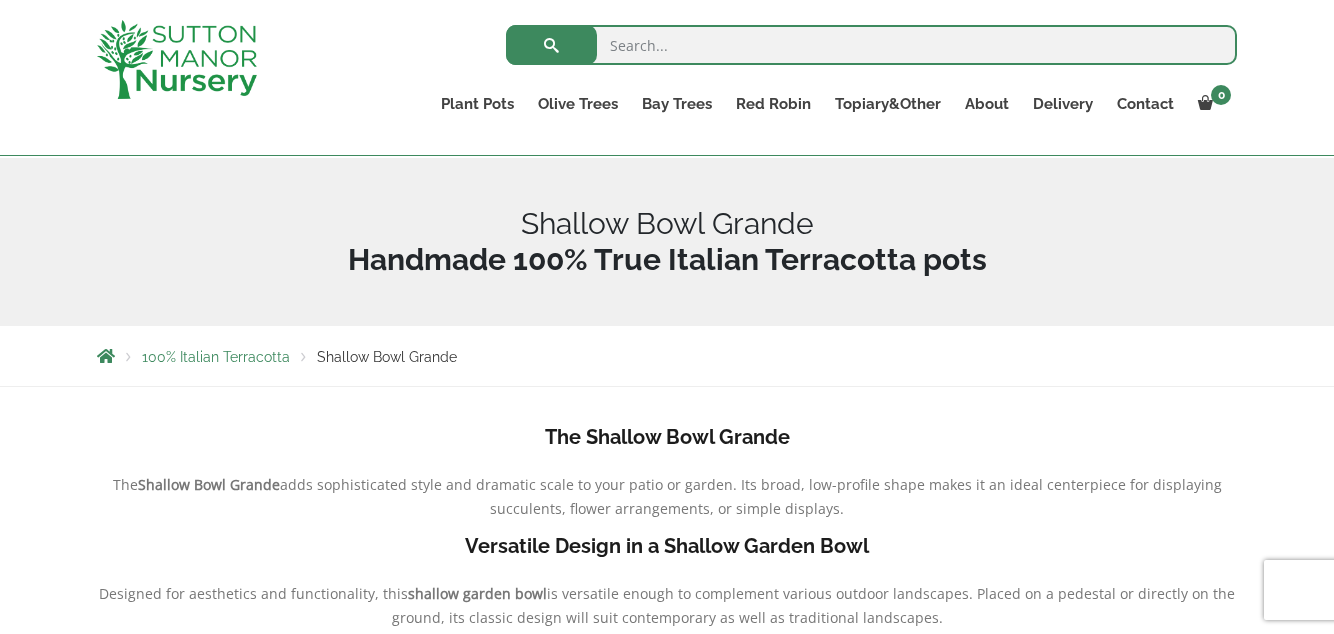 scroll, scrollTop: 270, scrollLeft: 0, axis: vertical 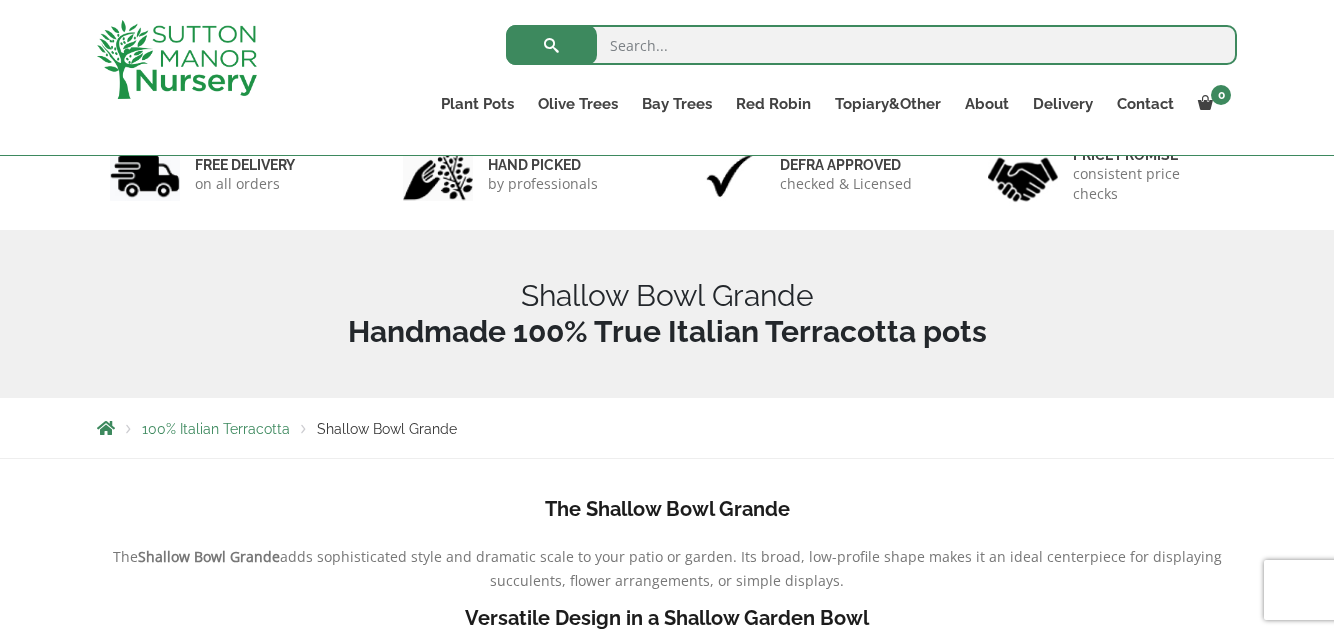 click on "Plant Pots" at bounding box center [477, 104] 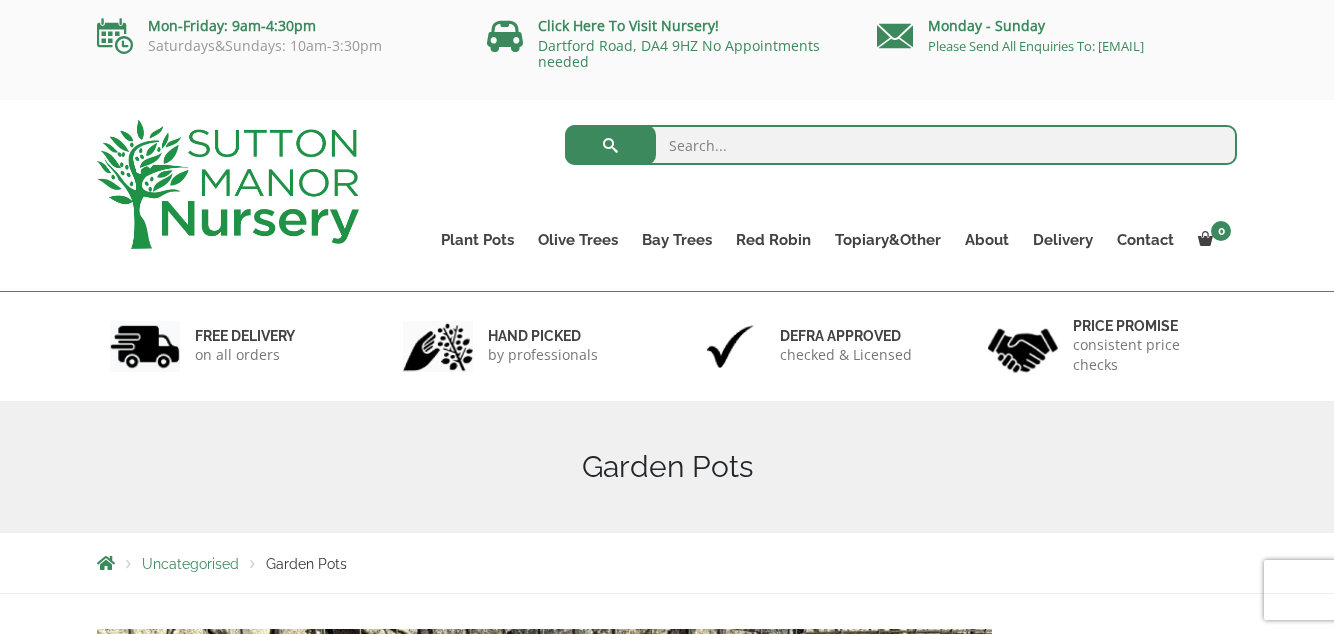 scroll, scrollTop: 0, scrollLeft: 0, axis: both 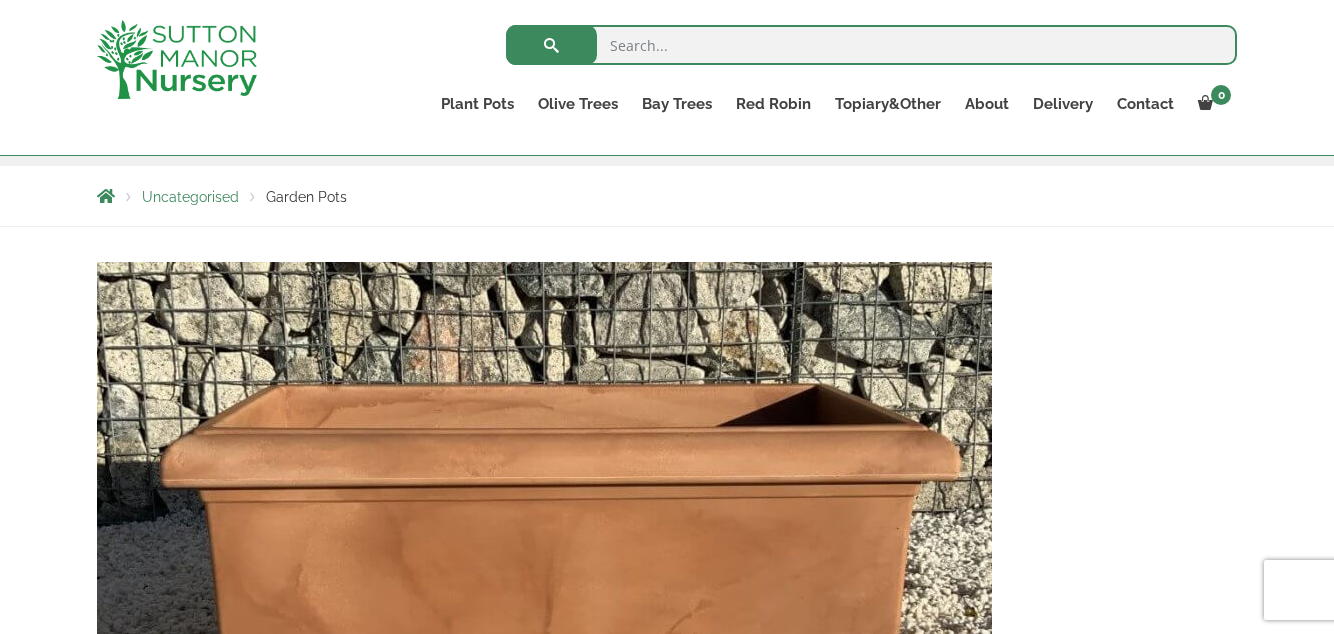 click on "Resin Bonded Pots
The Milan Pots
The Capri Pots
The Brunello Pots
The Venice Cube Pots
The Barolo Pots
The Rome Bowl
The Olive Jar
The Sicilian Pots
The Mediterranean Pots
The San Marino Pots
The Tuscany Fruit Pots
The Pompei Pots
The Florence Oval Pot
The Alfresco Pots
100% Italian Terracotta
Shallow Bowl Grande
Rolled Rim Classico
Cylinders Traditionals
Squares And Troughs
Jars And Urns
The Atlantis Pots
The Old Stone Pots
The Iron Stone Pots
Fibre Clay Pots
Vietnamese Pots" at bounding box center (0, 0) 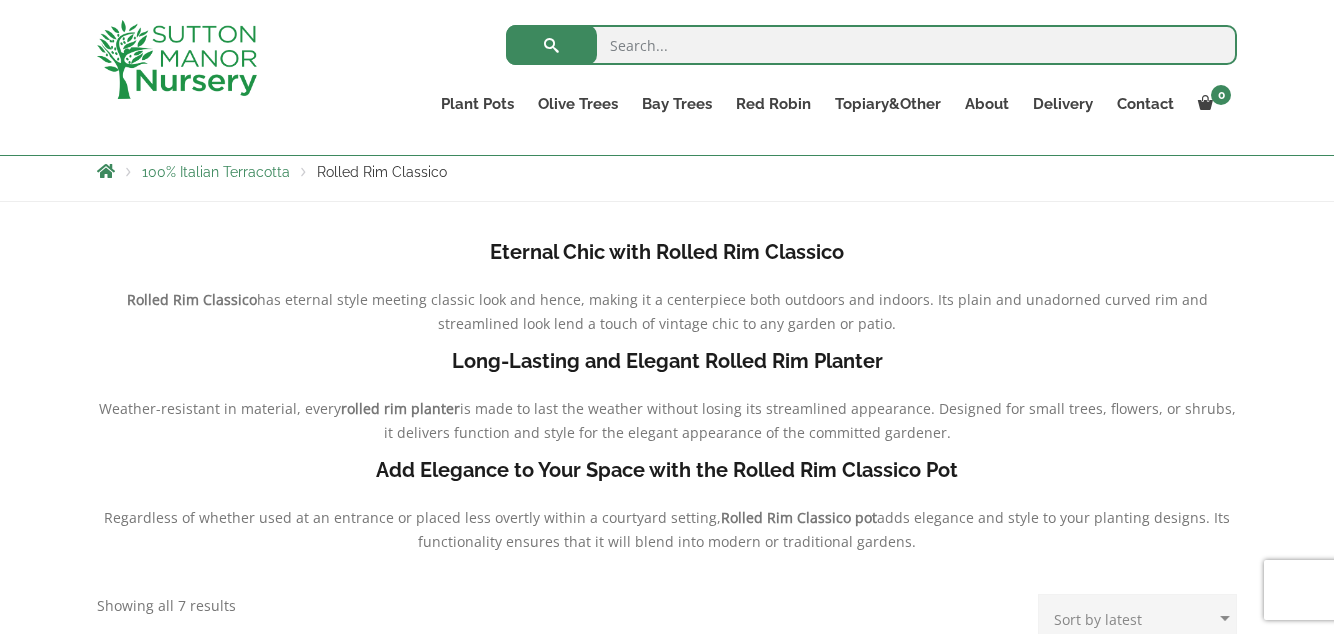 scroll, scrollTop: 413, scrollLeft: 0, axis: vertical 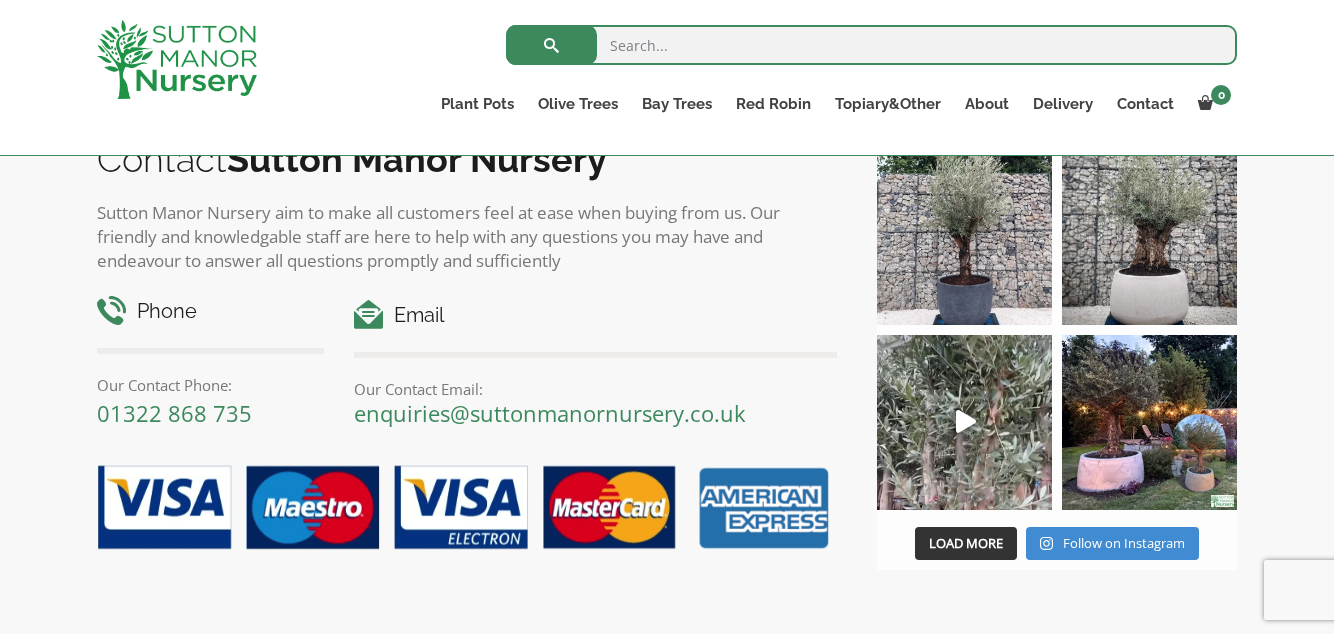 click at bounding box center [964, 237] 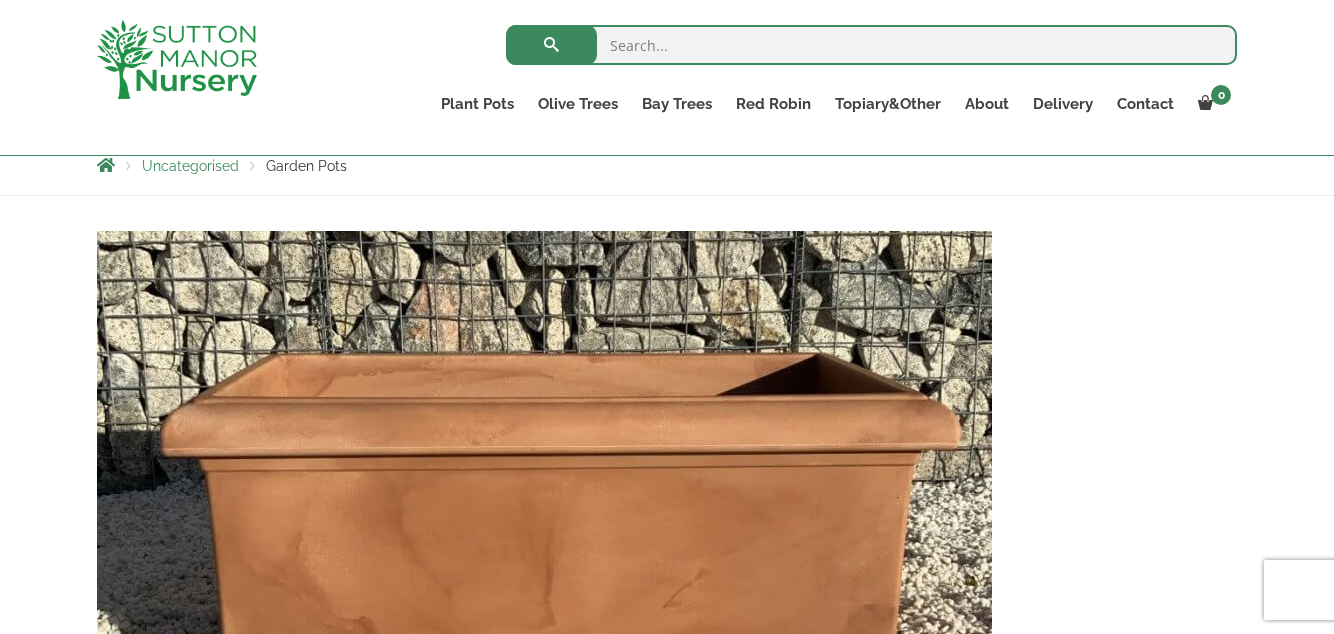 scroll, scrollTop: 362, scrollLeft: 0, axis: vertical 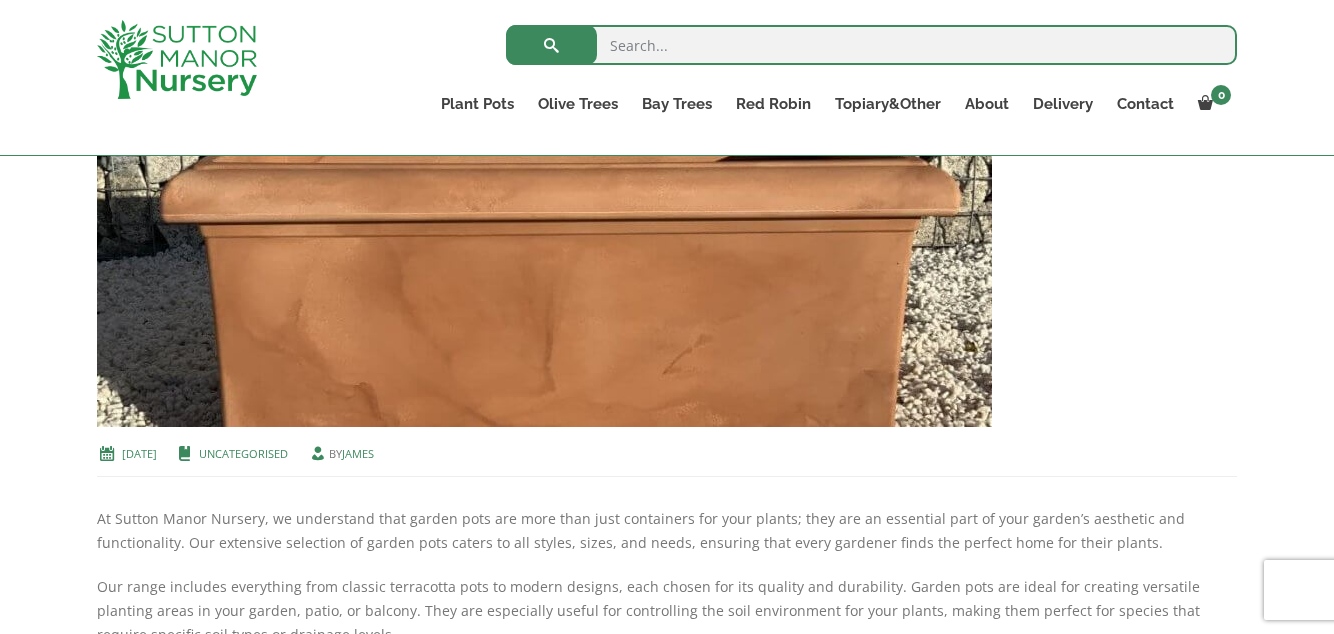 click on "Red Robin" at bounding box center (773, 104) 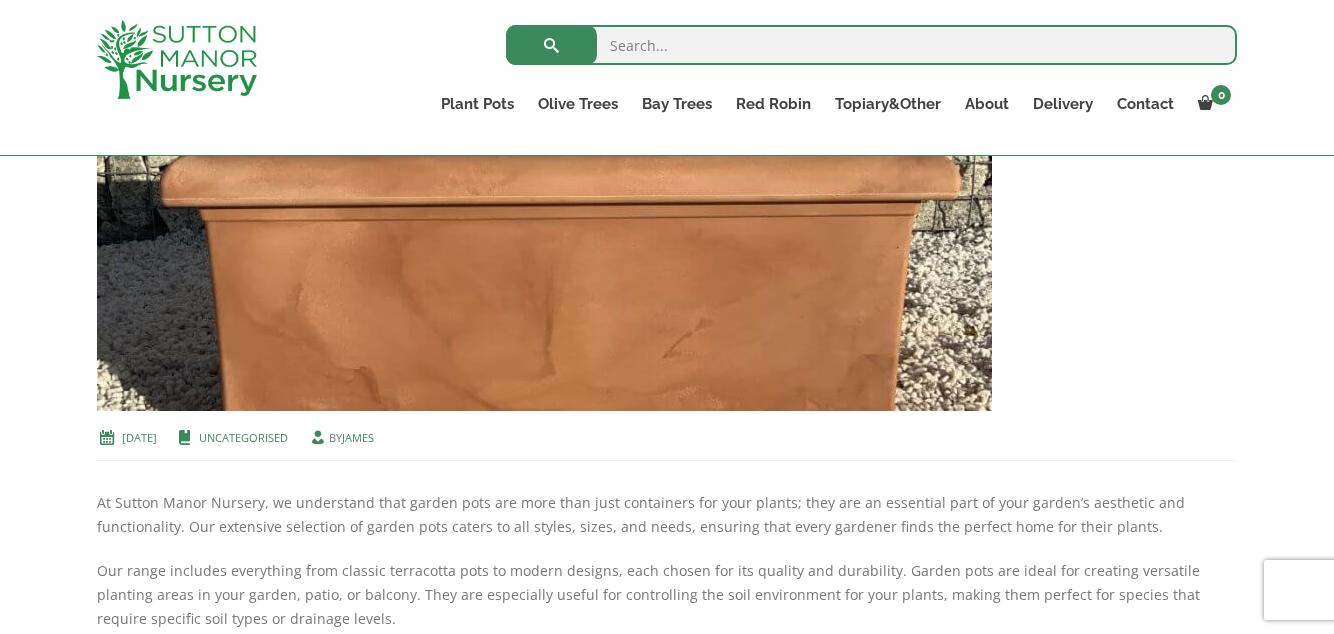 scroll, scrollTop: 690, scrollLeft: 0, axis: vertical 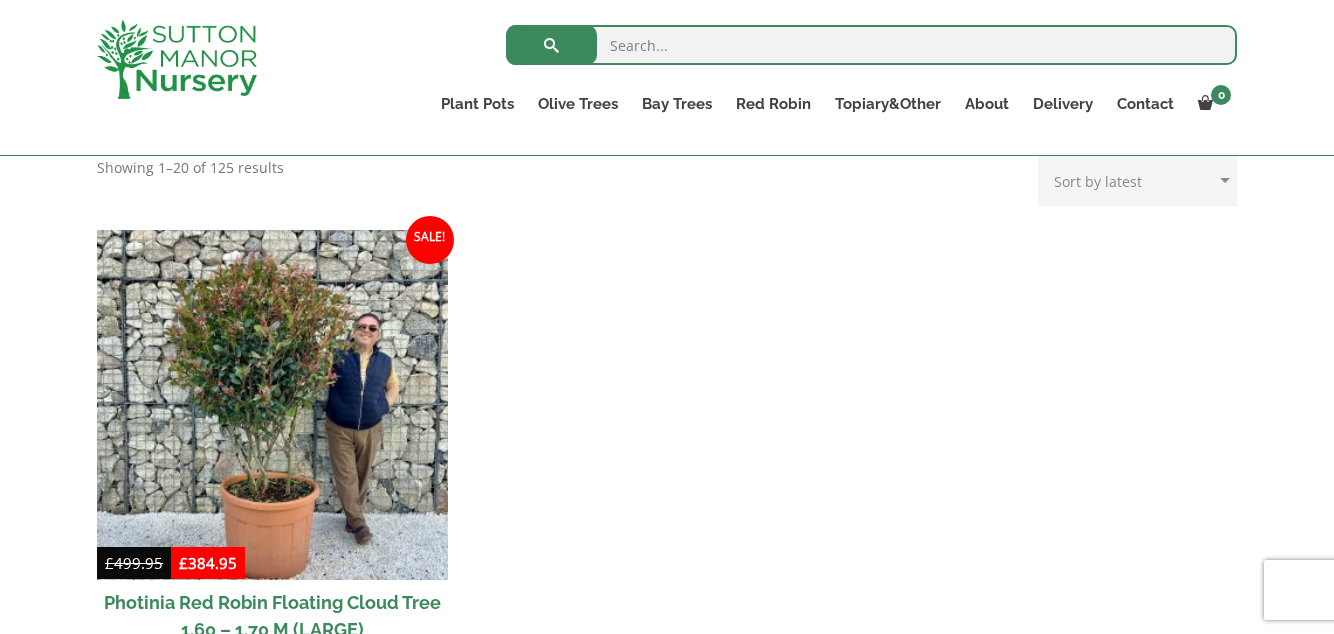 click at bounding box center (272, 405) 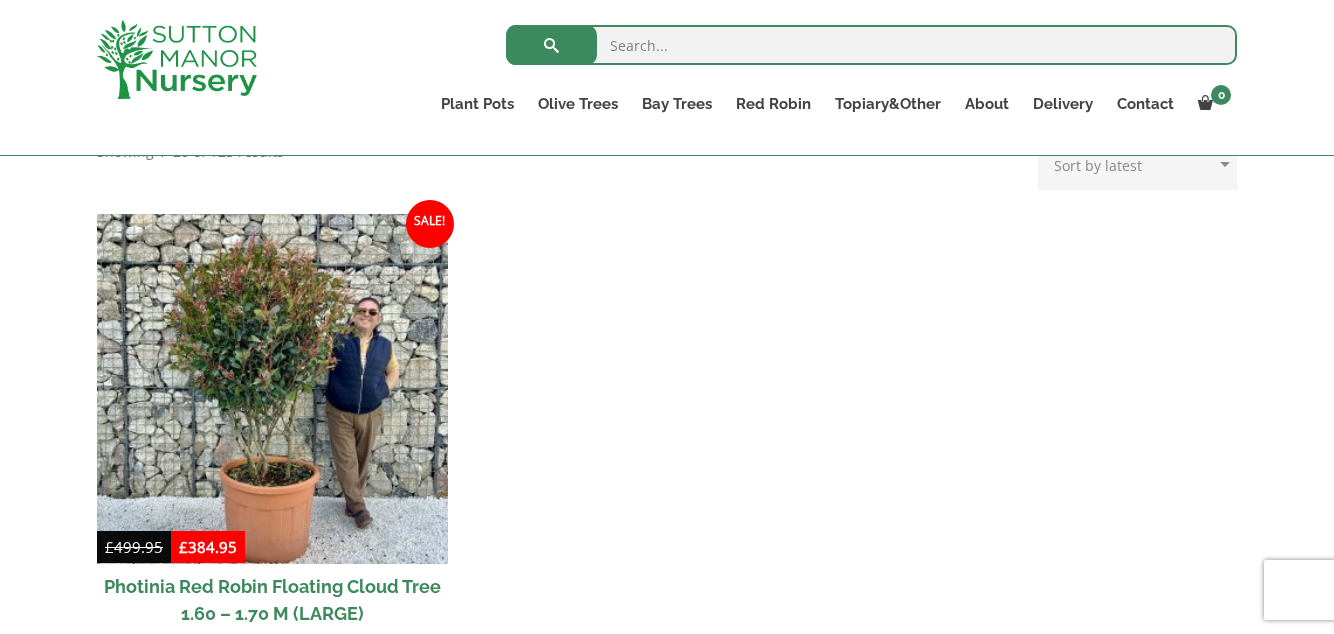 scroll, scrollTop: 888, scrollLeft: 0, axis: vertical 